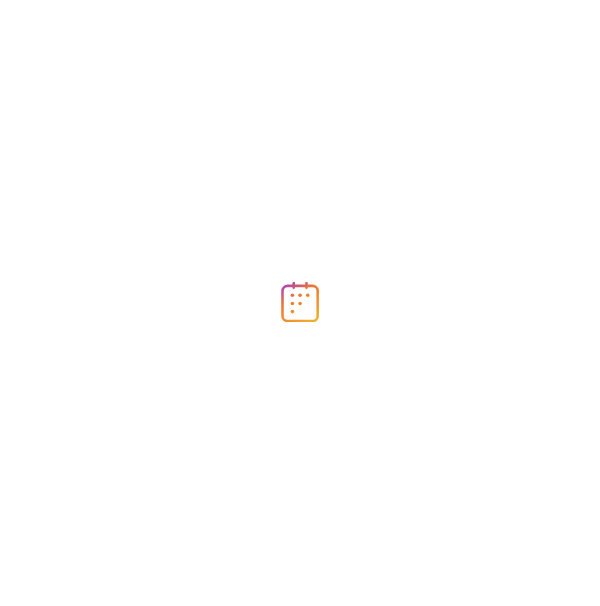 scroll, scrollTop: 0, scrollLeft: 0, axis: both 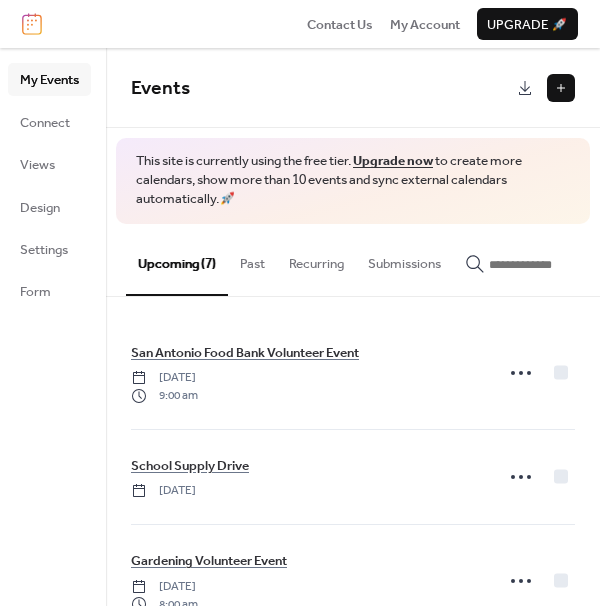 click at bounding box center (561, 88) 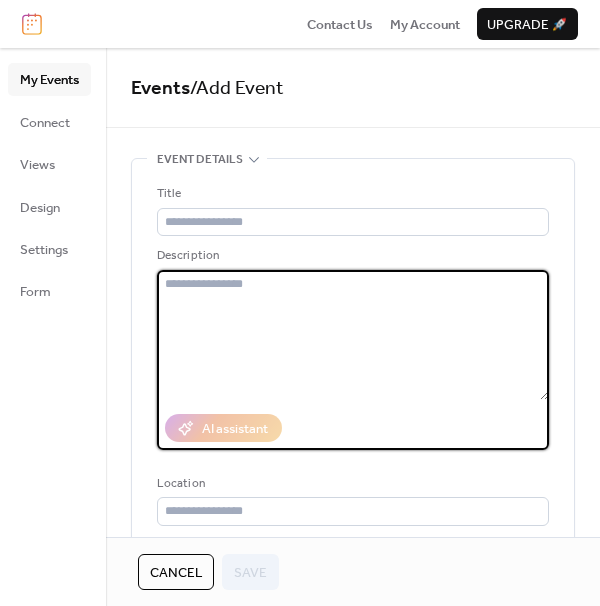 click at bounding box center (353, 335) 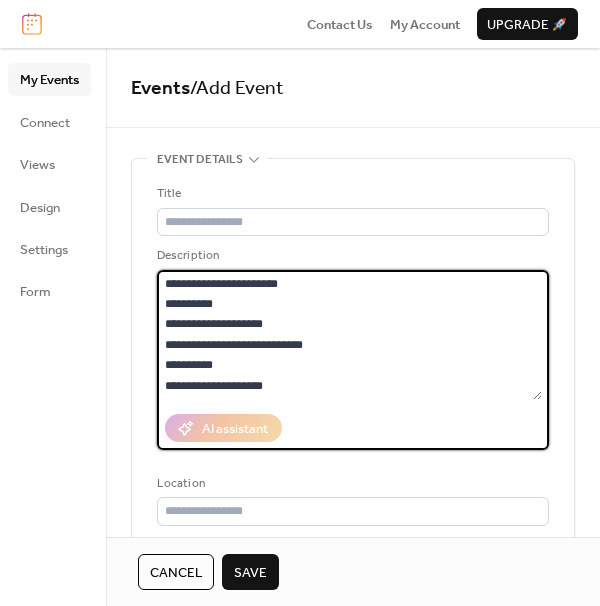 drag, startPoint x: 279, startPoint y: 383, endPoint x: 163, endPoint y: 357, distance: 118.87809 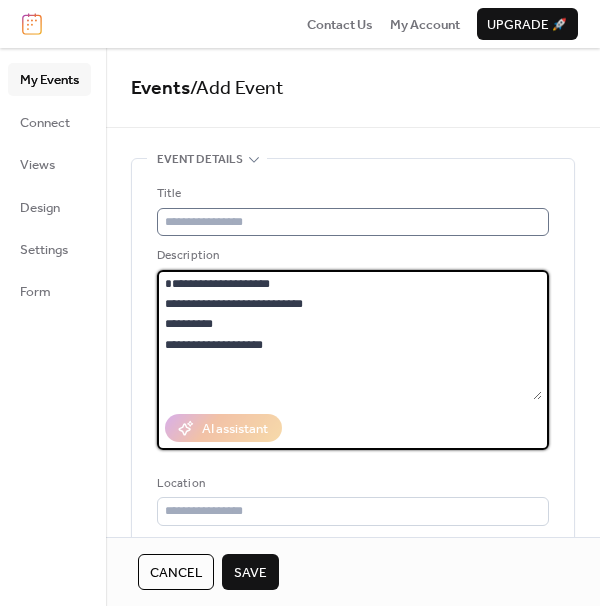 type on "**********" 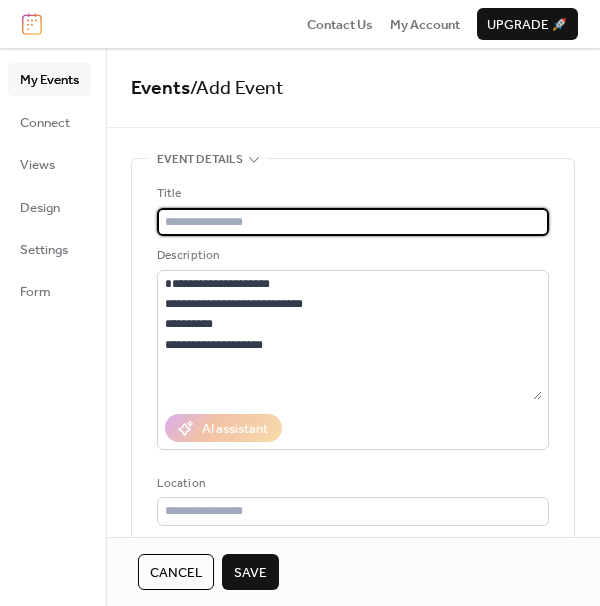 click at bounding box center (353, 222) 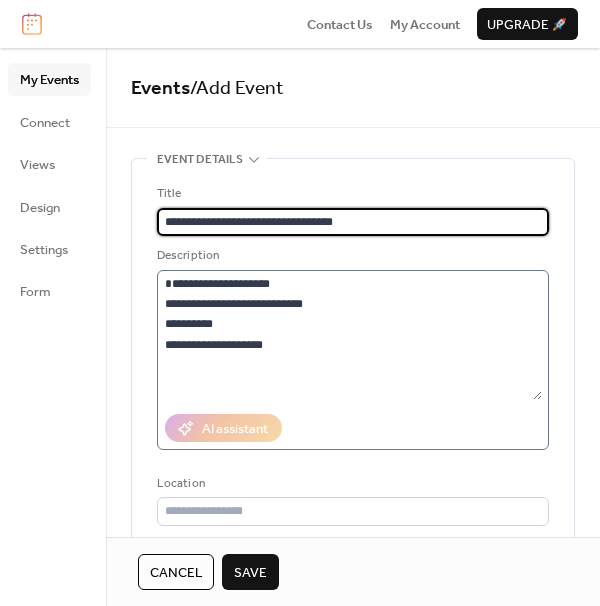 scroll, scrollTop: 8, scrollLeft: 0, axis: vertical 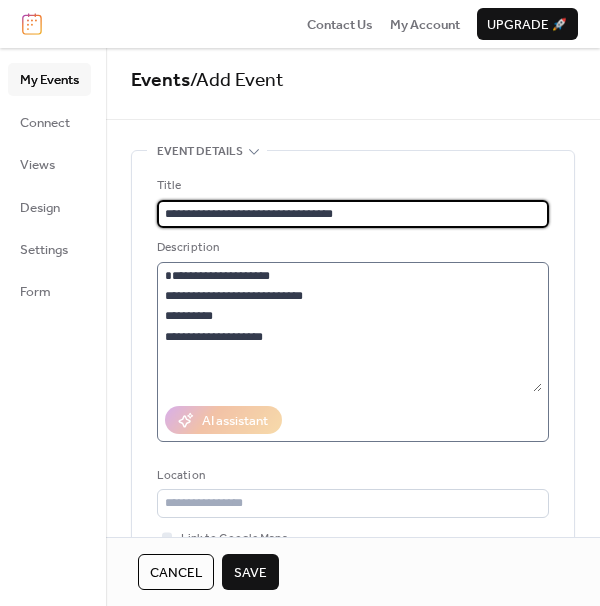 type on "**********" 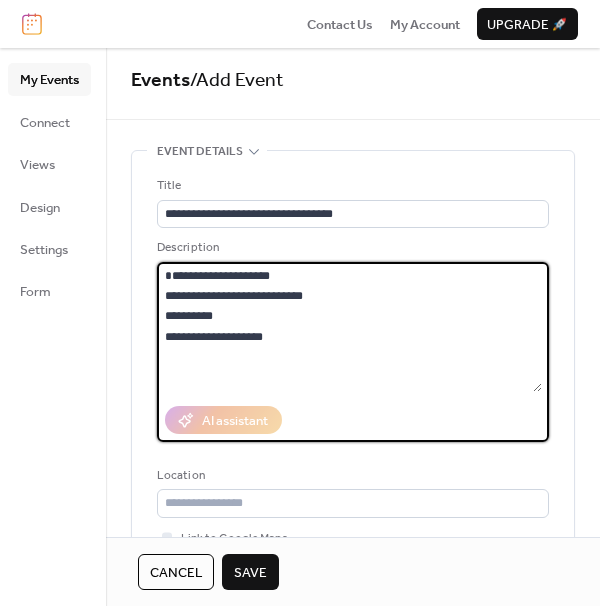 drag, startPoint x: 287, startPoint y: 367, endPoint x: 157, endPoint y: 318, distance: 138.92804 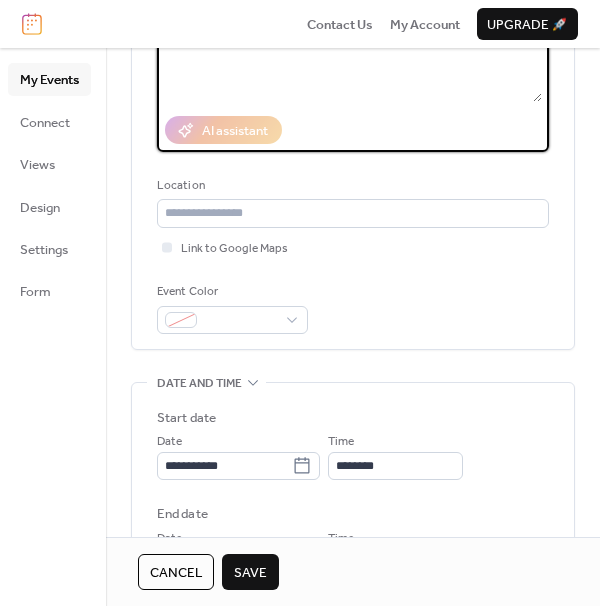 scroll, scrollTop: 302, scrollLeft: 0, axis: vertical 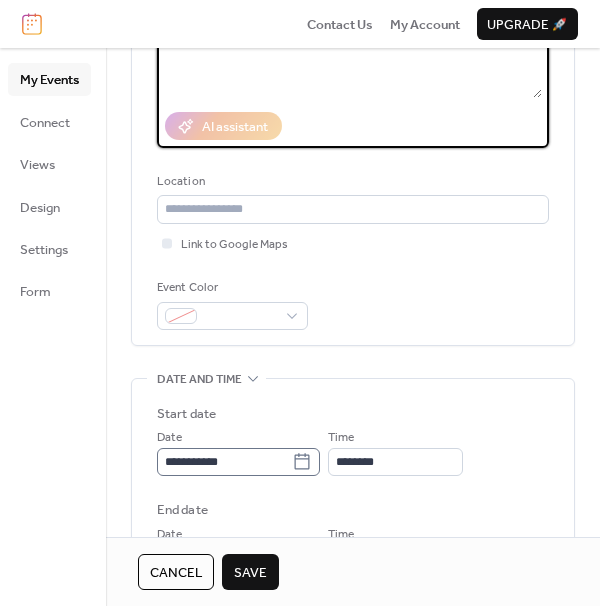 type on "**********" 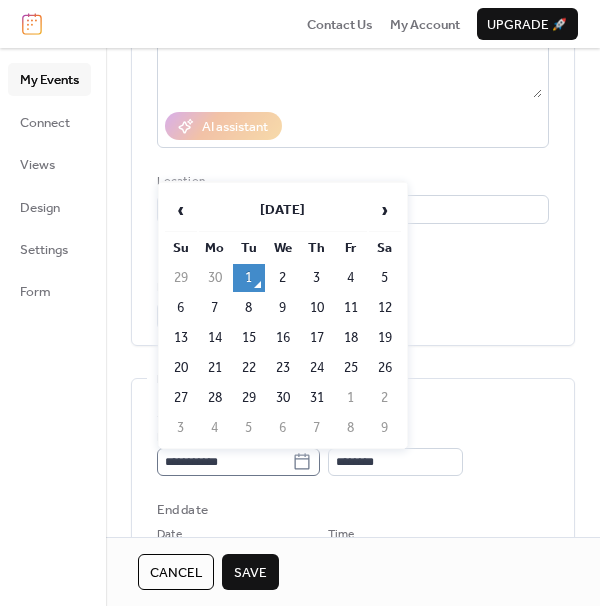 click 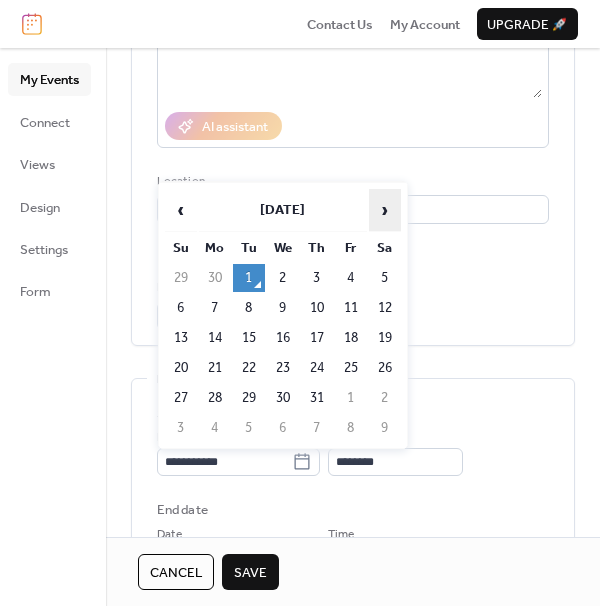 click on "›" at bounding box center (385, 210) 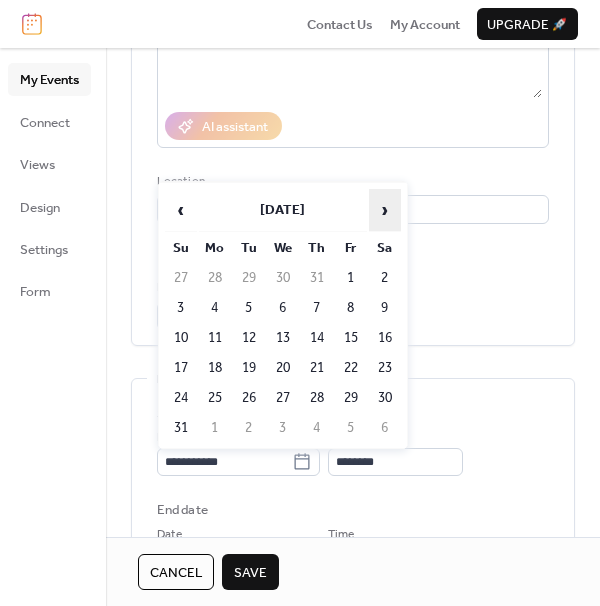 click on "›" at bounding box center [385, 210] 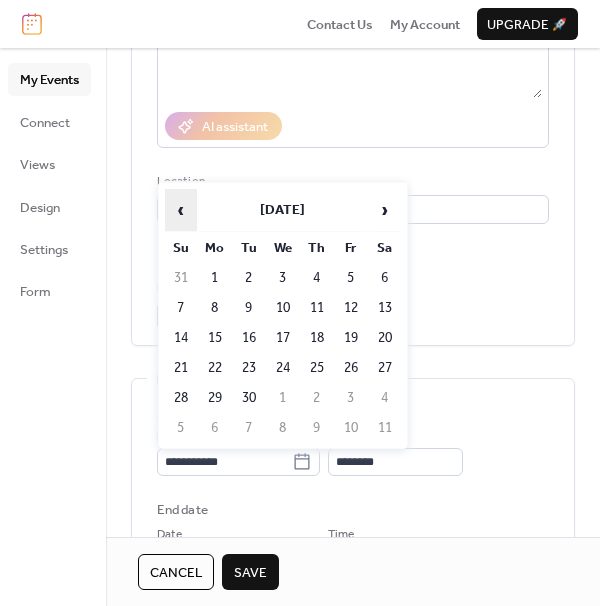 click on "‹" at bounding box center [181, 210] 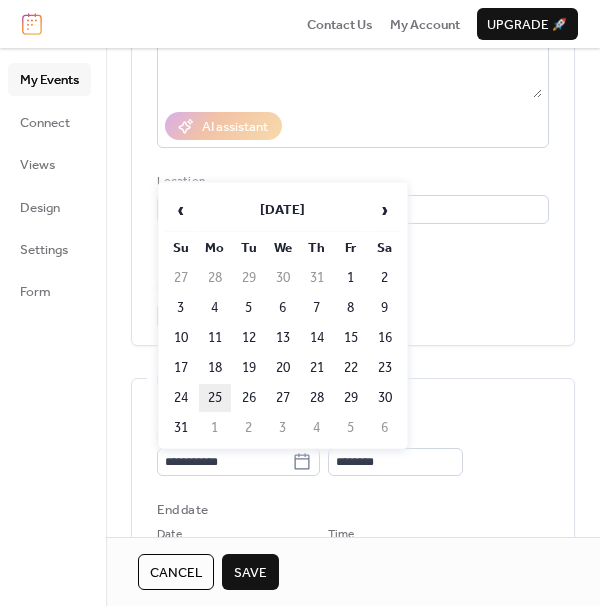 click on "25" at bounding box center (215, 398) 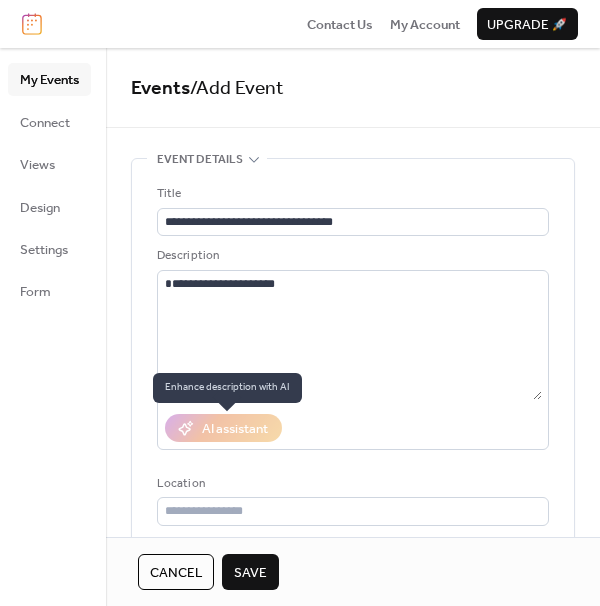 scroll, scrollTop: 0, scrollLeft: 0, axis: both 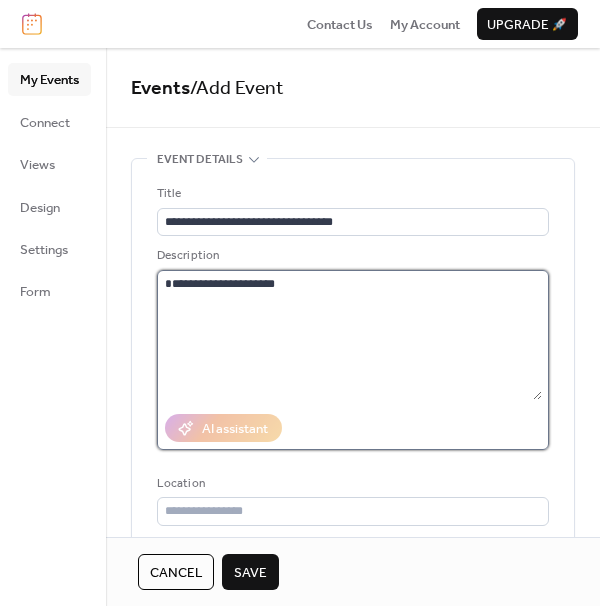 click on "**********" at bounding box center (349, 335) 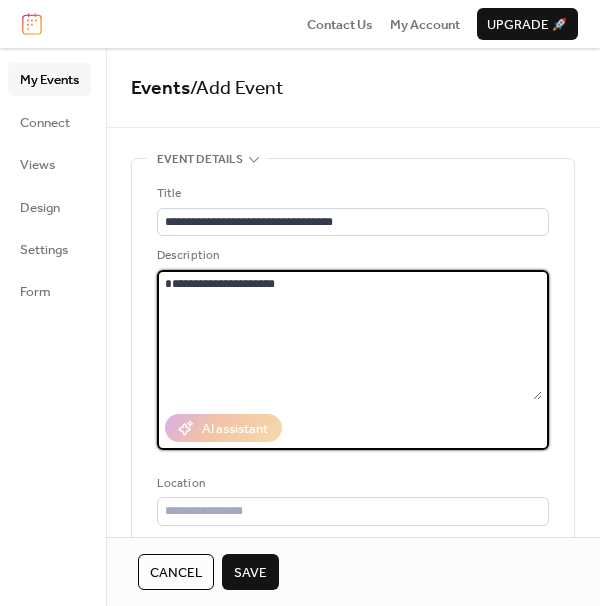 paste on "**********" 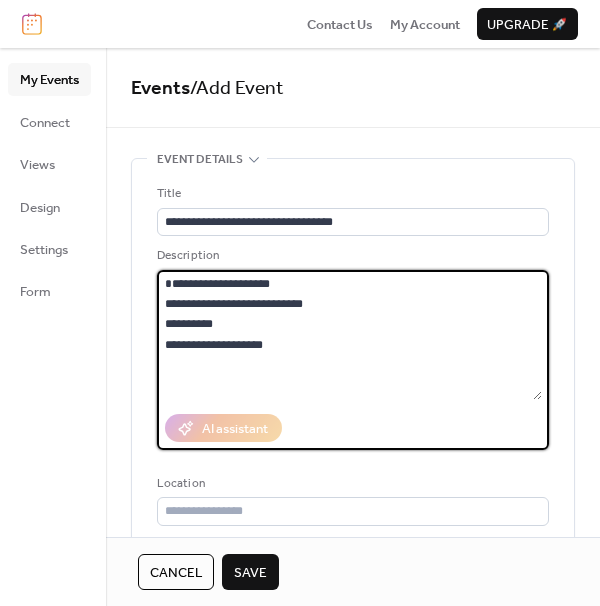drag, startPoint x: 287, startPoint y: 369, endPoint x: 158, endPoint y: 330, distance: 134.76646 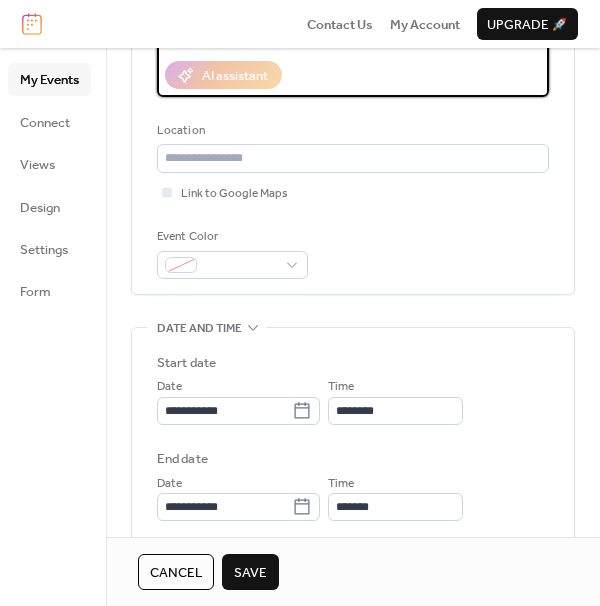 scroll, scrollTop: 363, scrollLeft: 0, axis: vertical 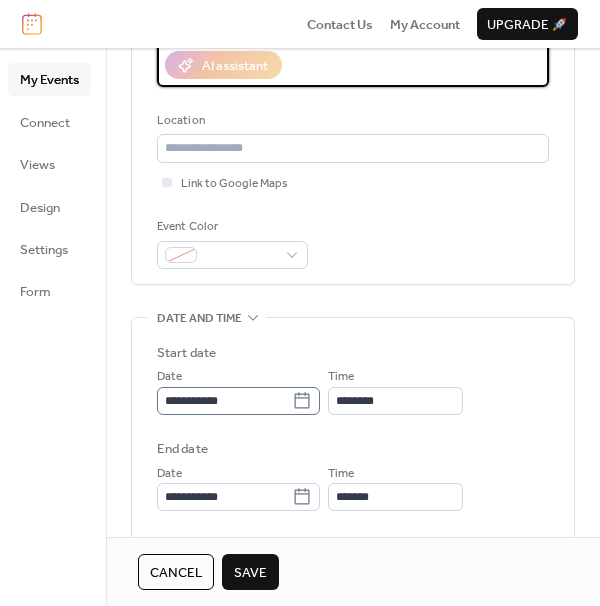 click 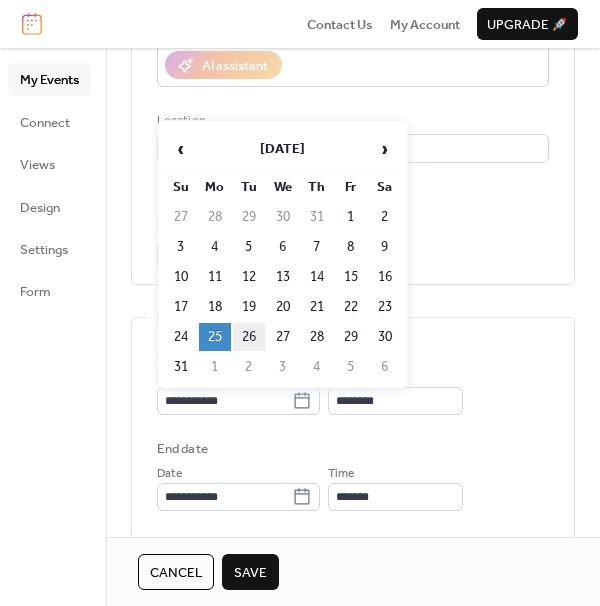 click on "26" at bounding box center [249, 337] 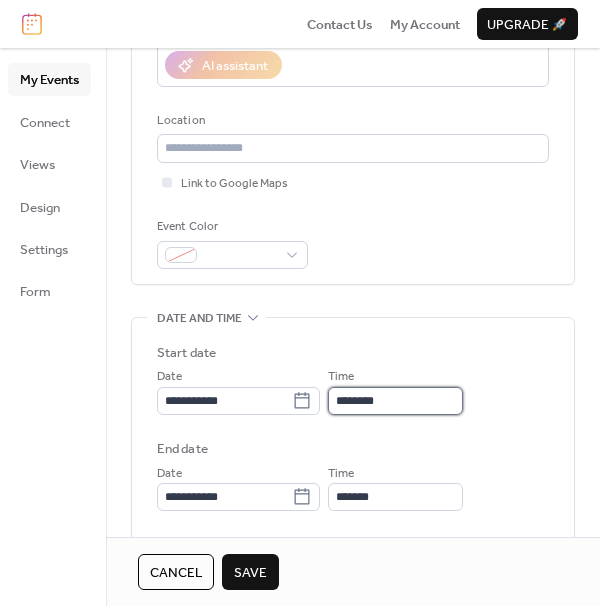 click on "********" at bounding box center [395, 401] 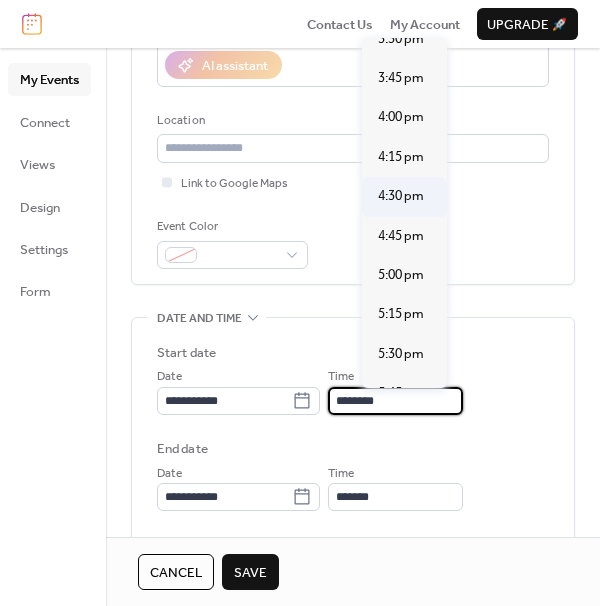 scroll, scrollTop: 2549, scrollLeft: 0, axis: vertical 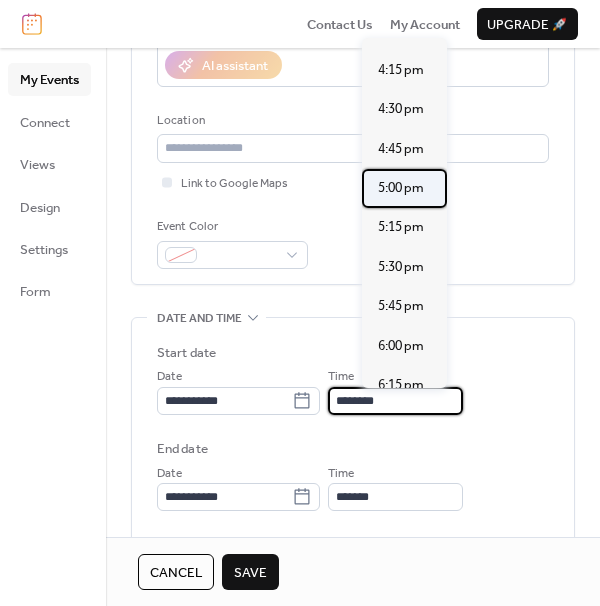 click on "5:00 pm" at bounding box center [401, 188] 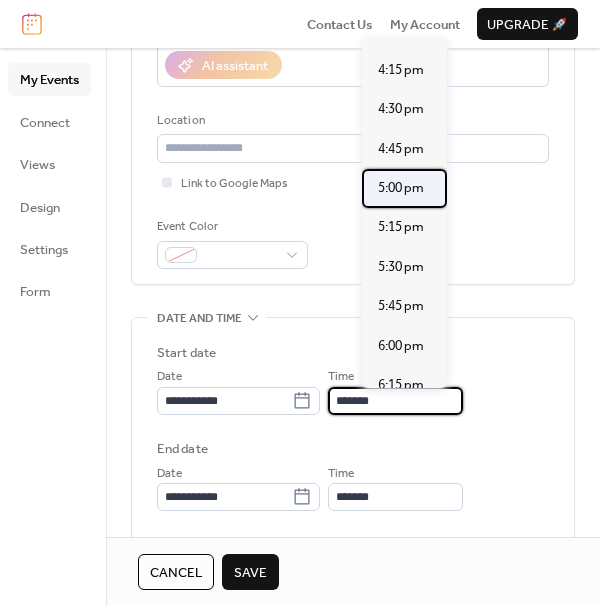type on "*******" 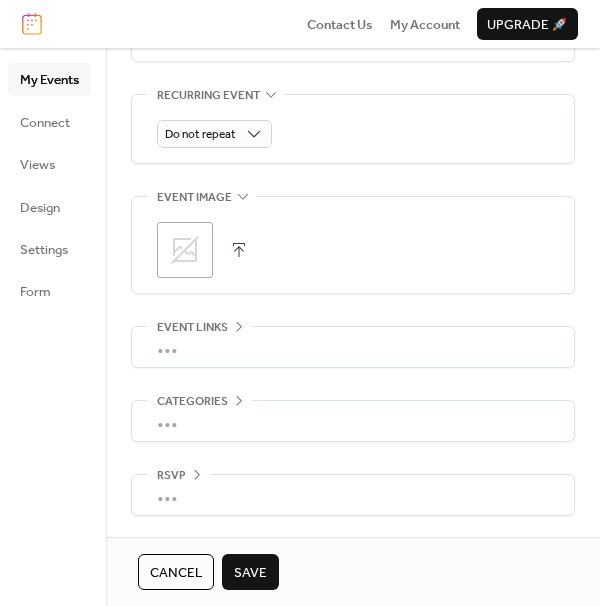 click on "•••" at bounding box center [353, 421] 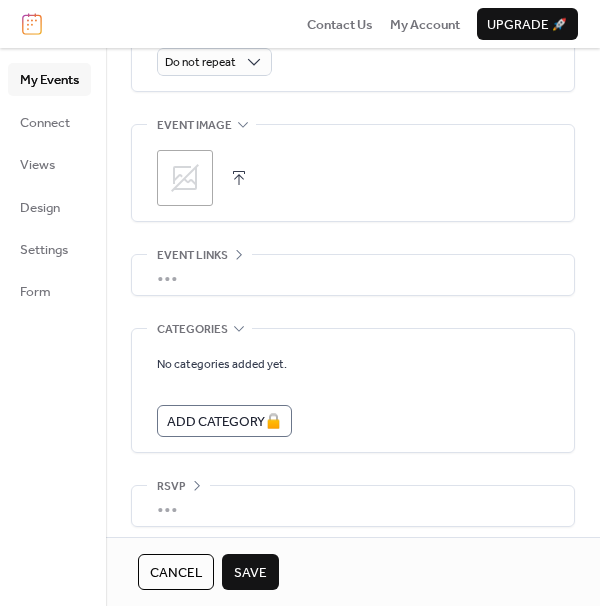 scroll, scrollTop: 984, scrollLeft: 0, axis: vertical 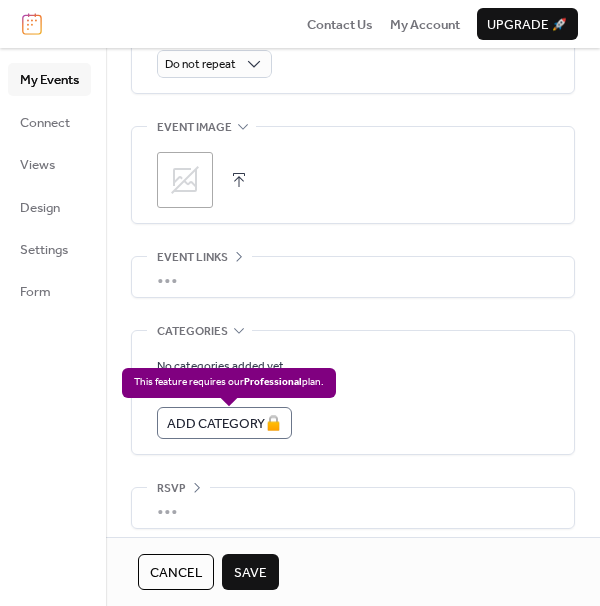 click on "A d d   C a t e g o r y  🔒" at bounding box center (224, 423) 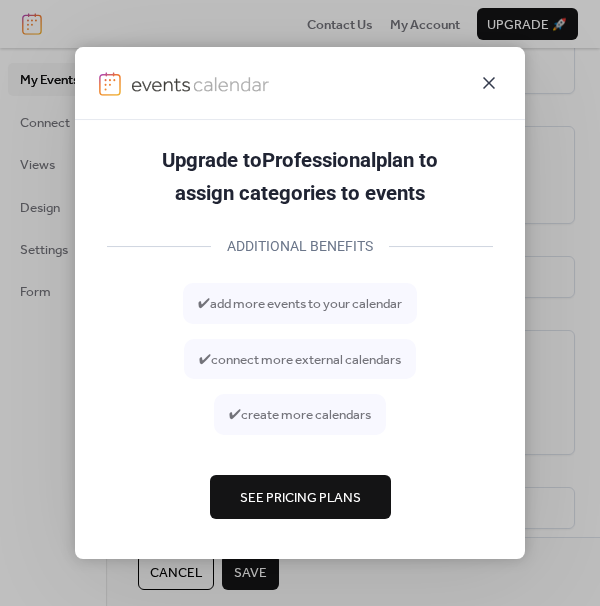 click 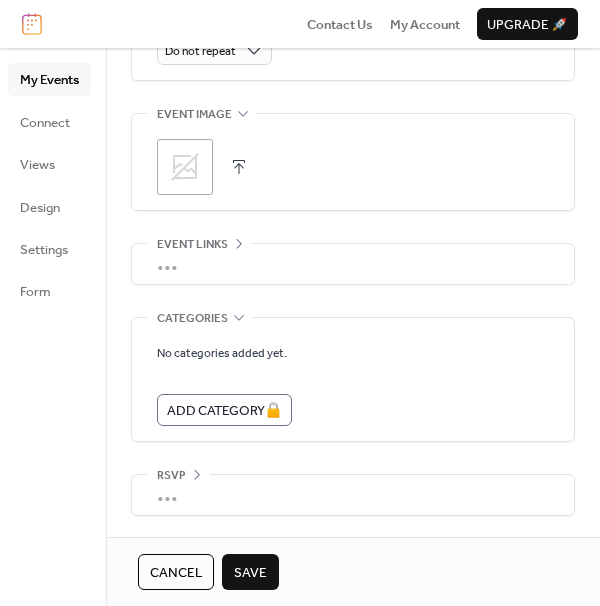 scroll, scrollTop: 999, scrollLeft: 0, axis: vertical 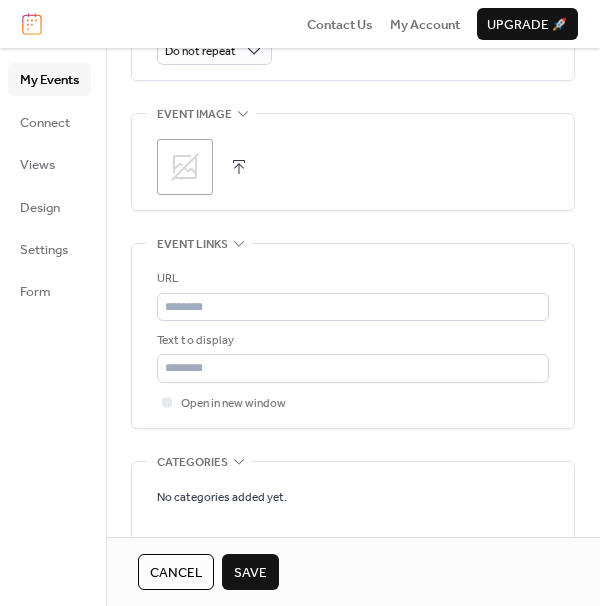 click on "Save" at bounding box center [250, 573] 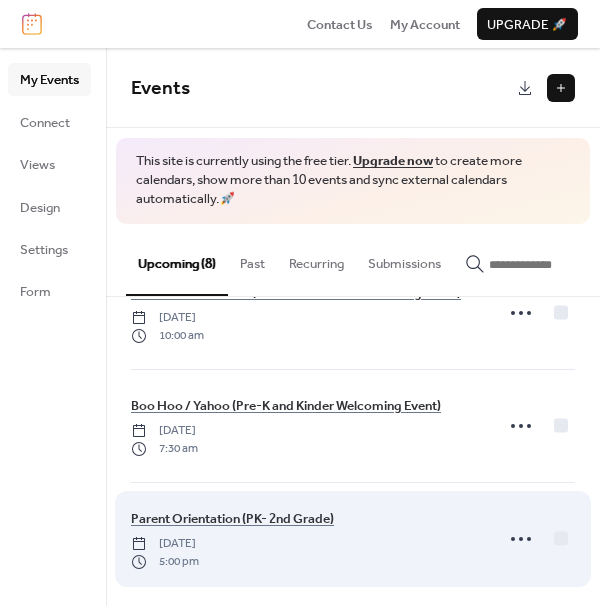 scroll, scrollTop: 607, scrollLeft: 0, axis: vertical 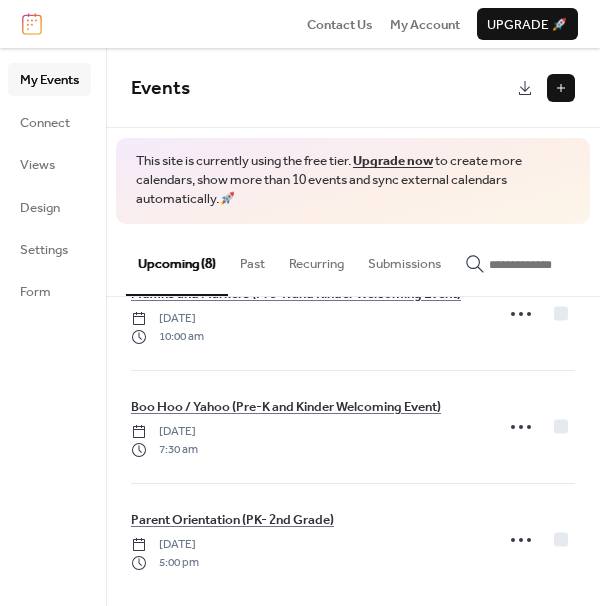 click at bounding box center (561, 88) 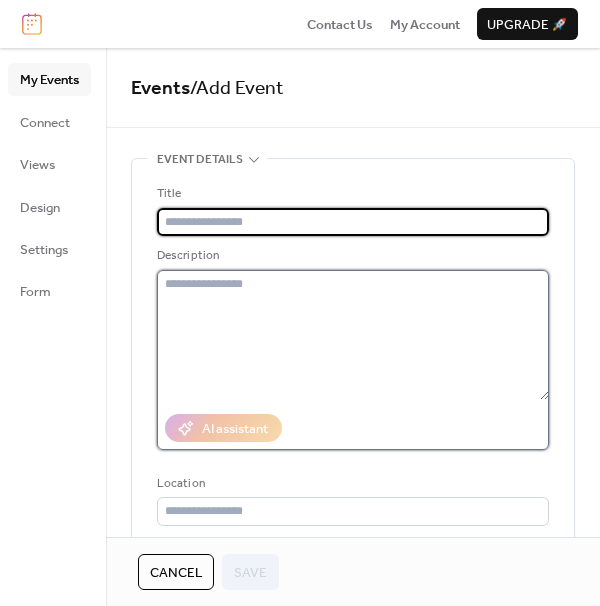 click at bounding box center [353, 335] 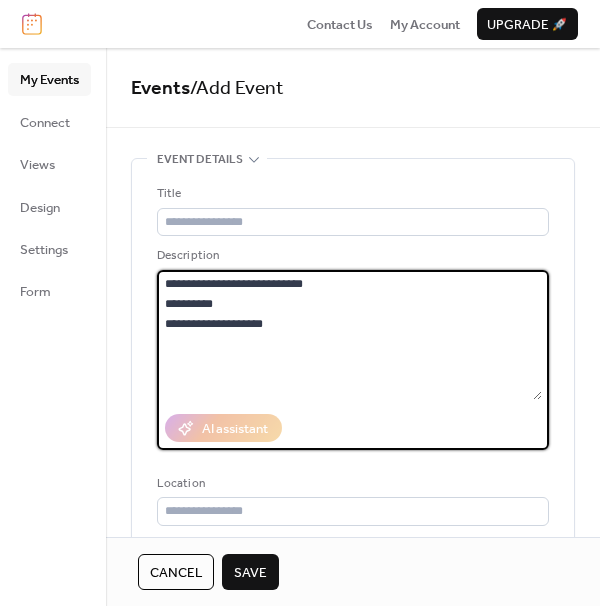 drag, startPoint x: 248, startPoint y: 306, endPoint x: 180, endPoint y: 290, distance: 69.856995 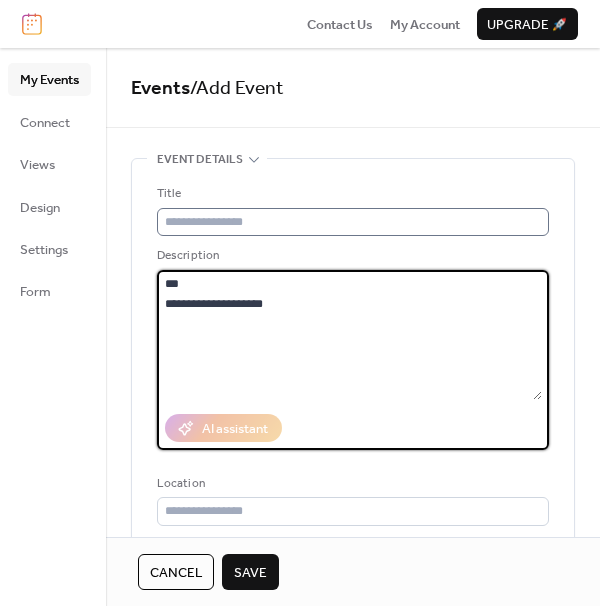type on "**********" 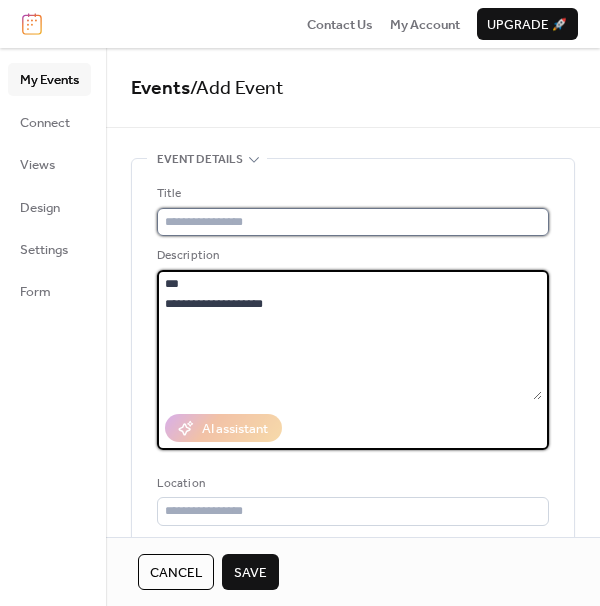 click at bounding box center [353, 222] 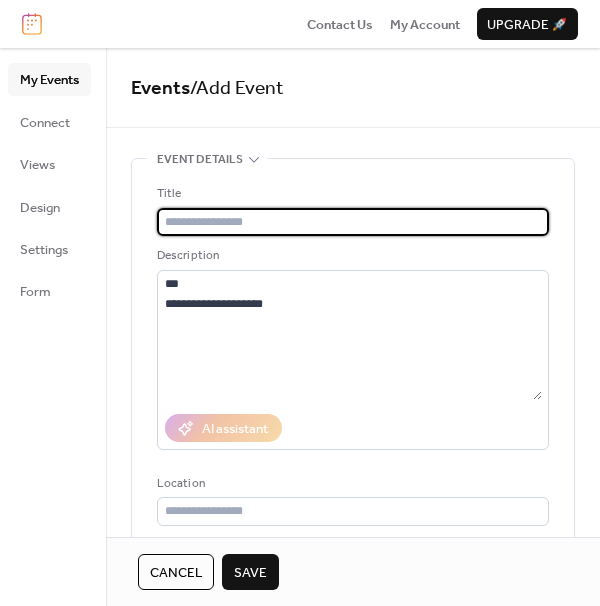 paste on "**********" 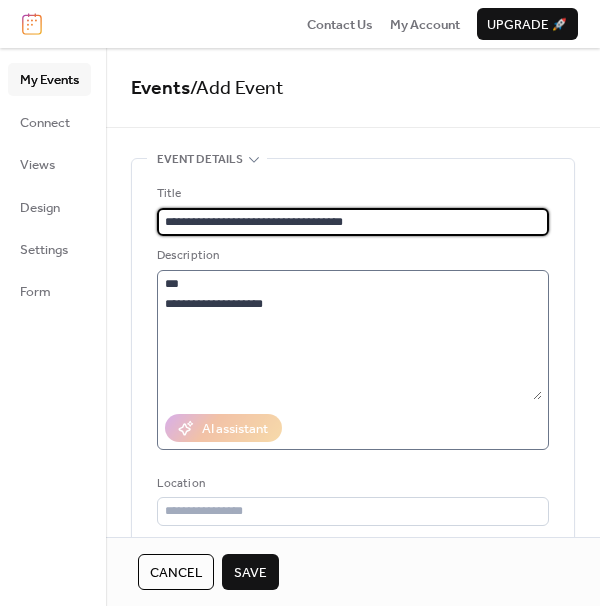 type on "**********" 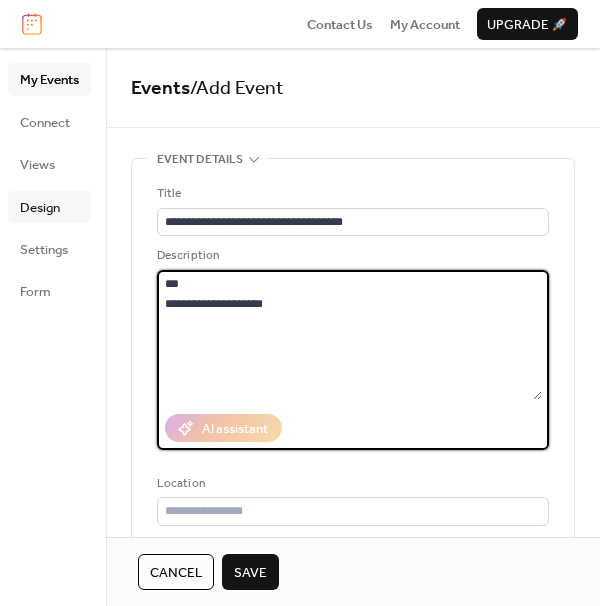 drag, startPoint x: 271, startPoint y: 319, endPoint x: 32, endPoint y: 205, distance: 264.79614 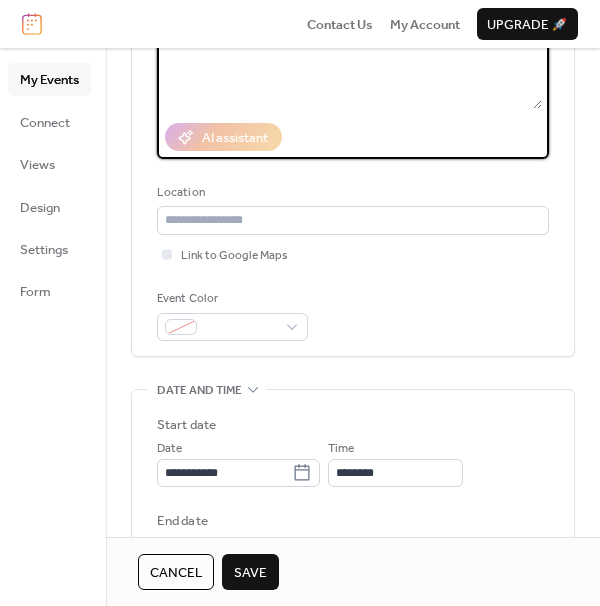 scroll, scrollTop: 298, scrollLeft: 0, axis: vertical 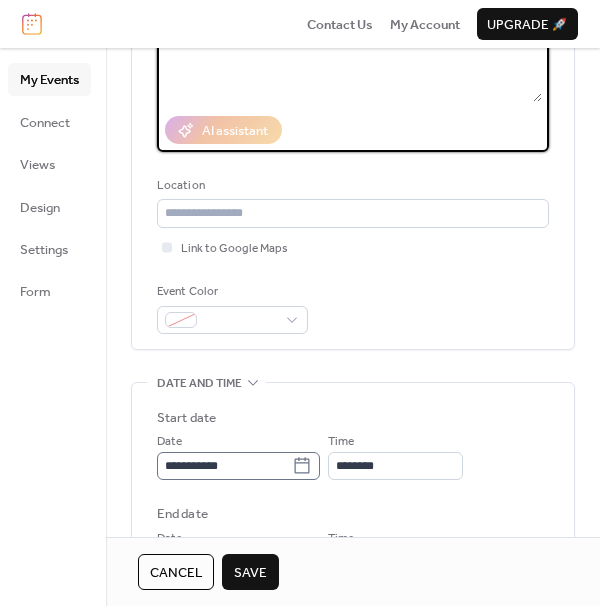 type 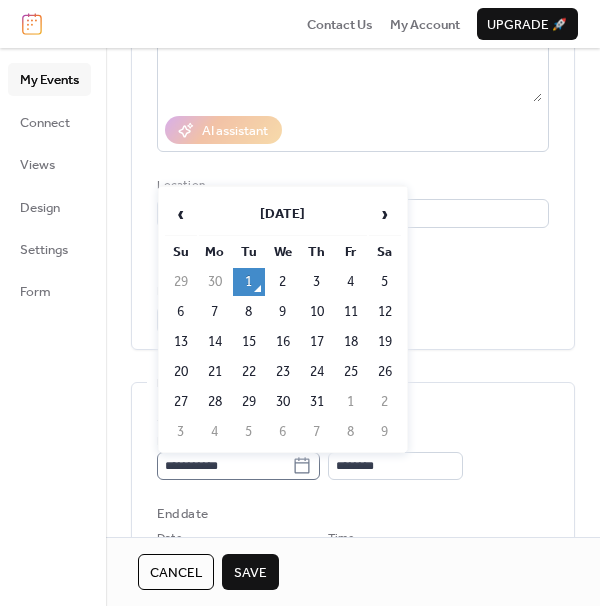 click 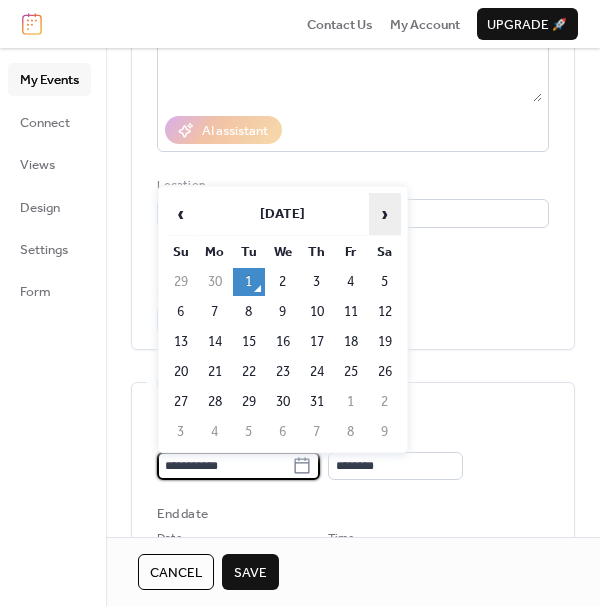 click on "›" at bounding box center [385, 214] 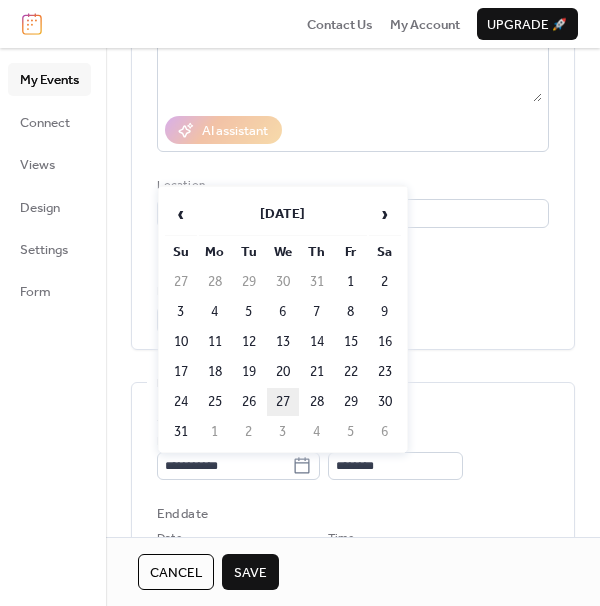 click on "27" at bounding box center [283, 402] 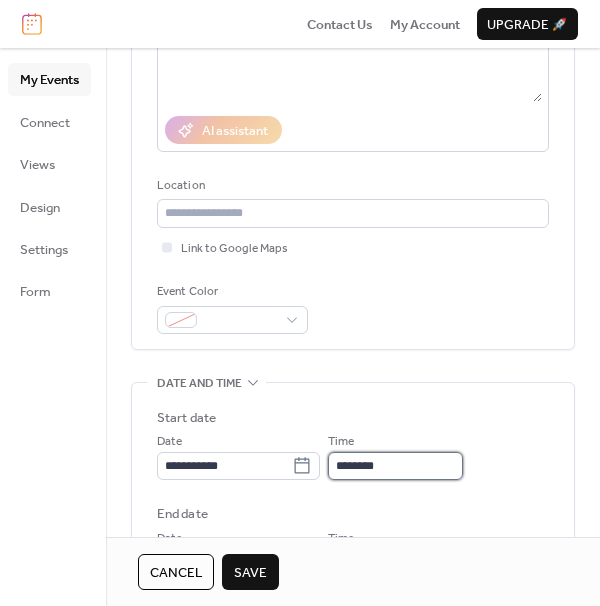 click on "********" at bounding box center (395, 466) 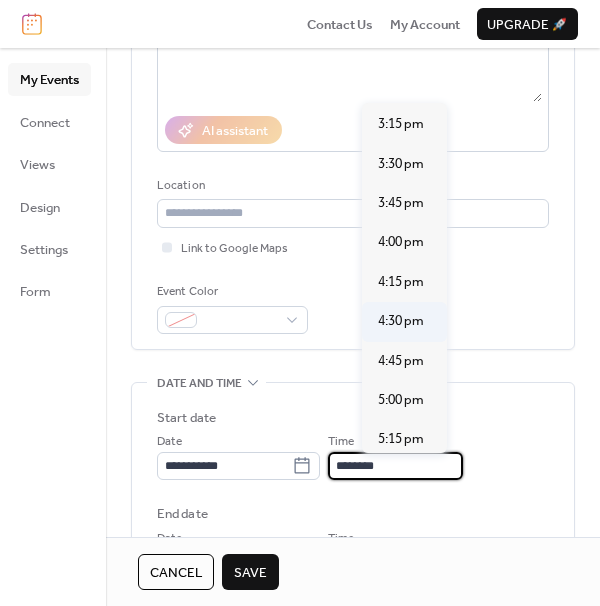 scroll, scrollTop: 2411, scrollLeft: 0, axis: vertical 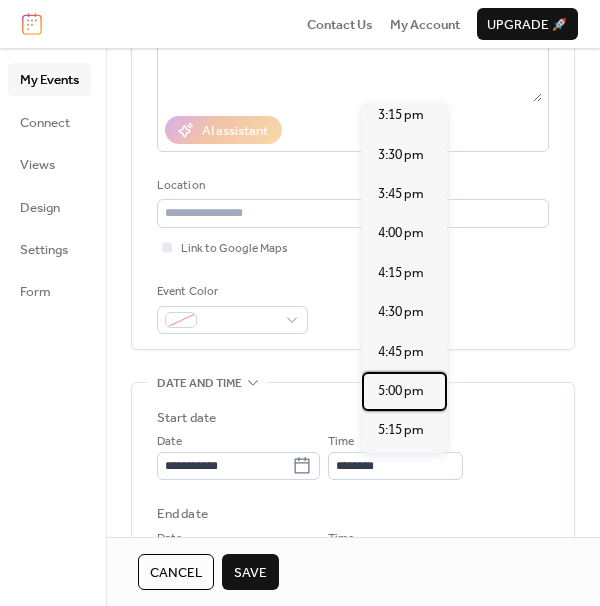 click on "5:00 pm" at bounding box center (401, 391) 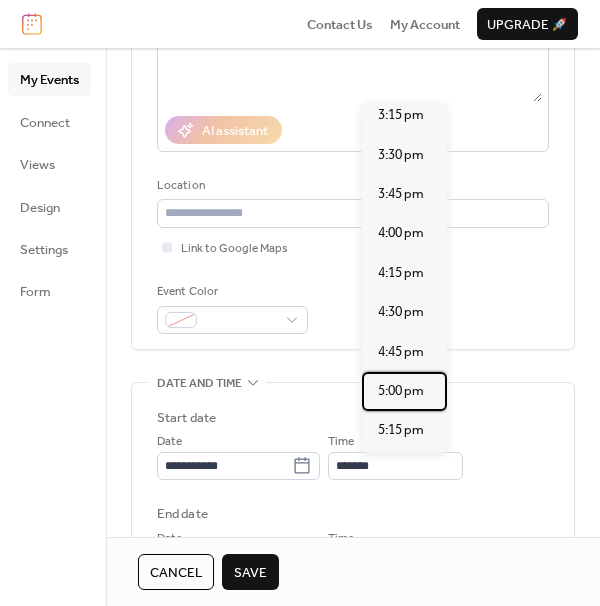 type on "*******" 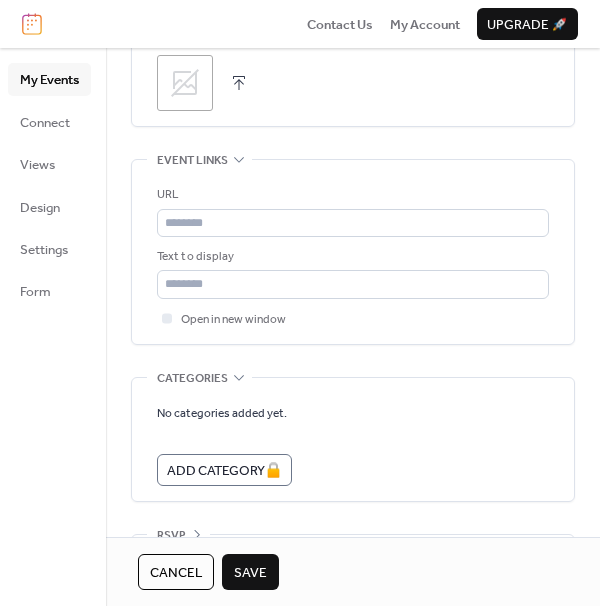 scroll, scrollTop: 1114, scrollLeft: 0, axis: vertical 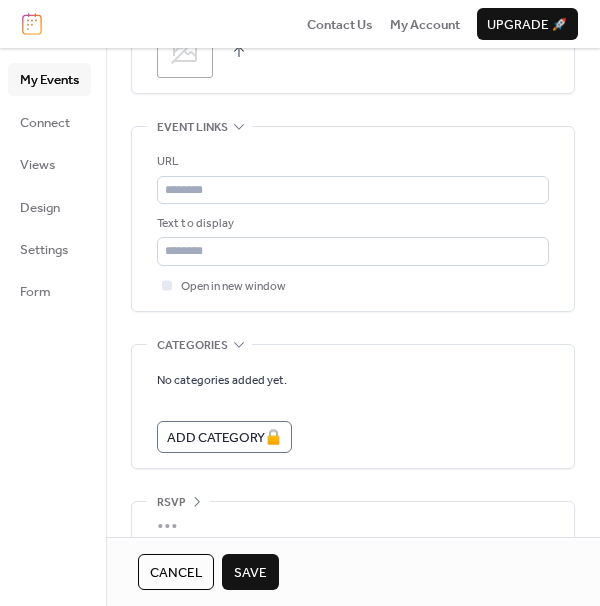 click on "Save" at bounding box center [250, 573] 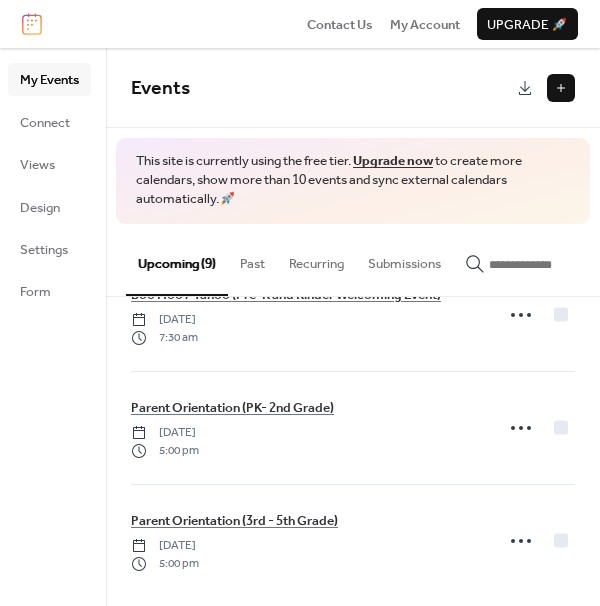 scroll, scrollTop: 718, scrollLeft: 0, axis: vertical 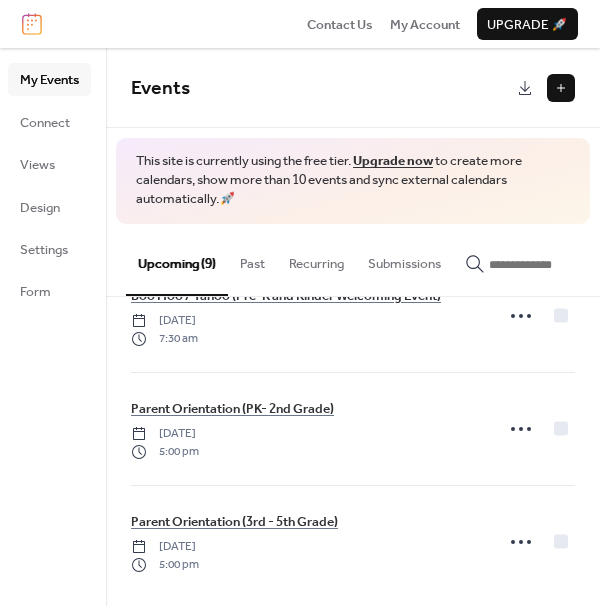 click at bounding box center [561, 88] 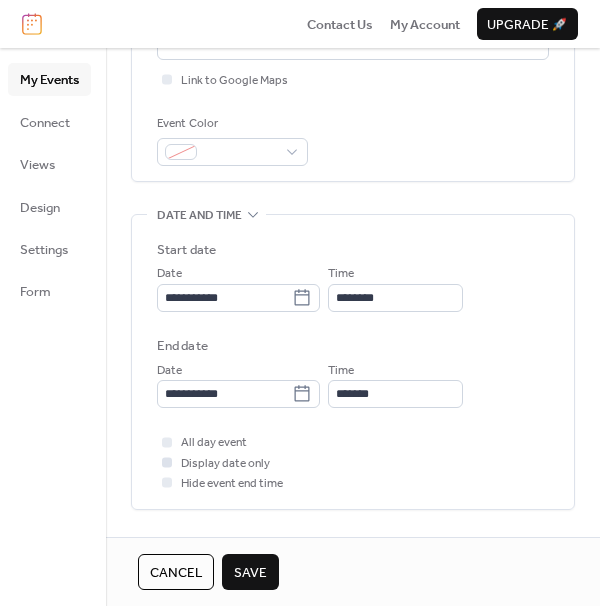 scroll, scrollTop: 467, scrollLeft: 0, axis: vertical 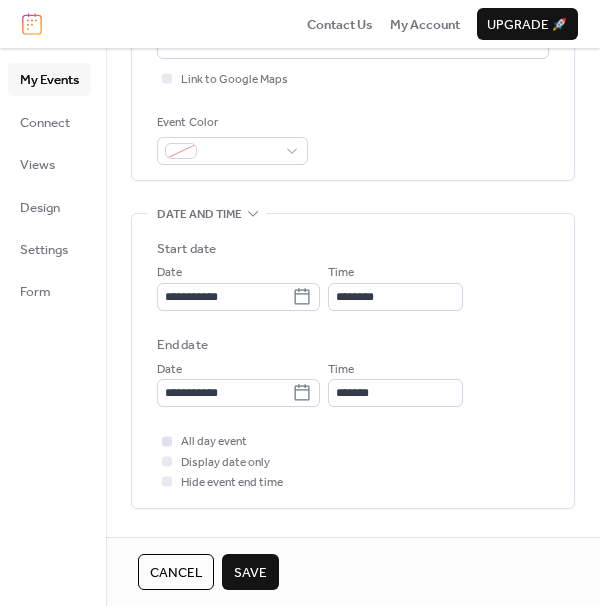 type on "**********" 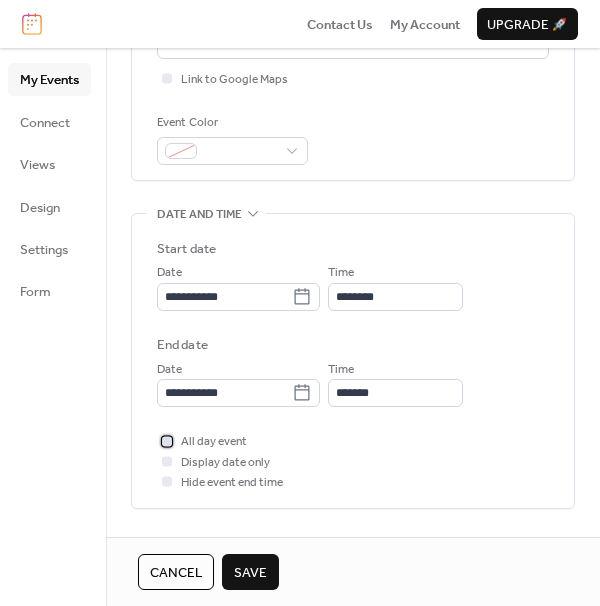 click at bounding box center (167, 441) 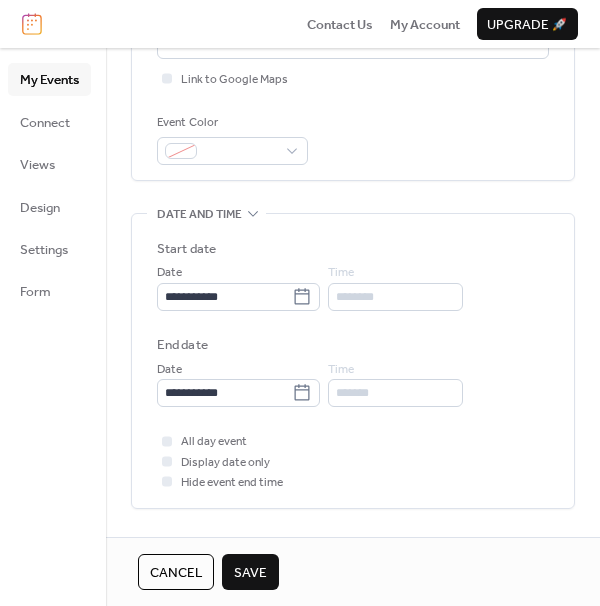 click on "Save" at bounding box center [250, 573] 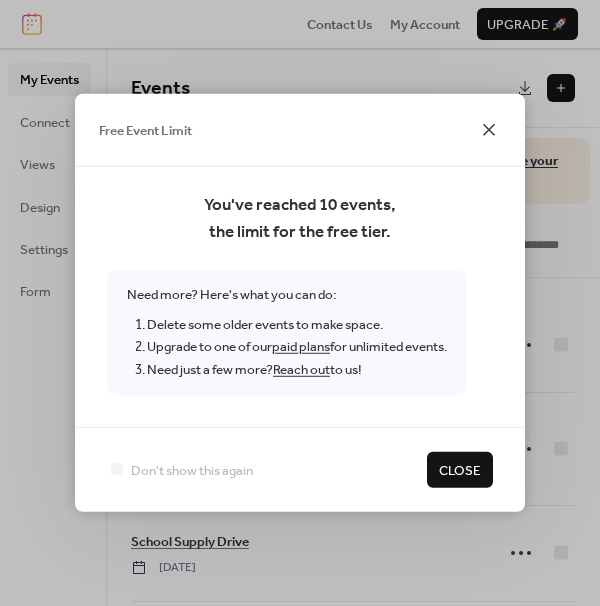 click 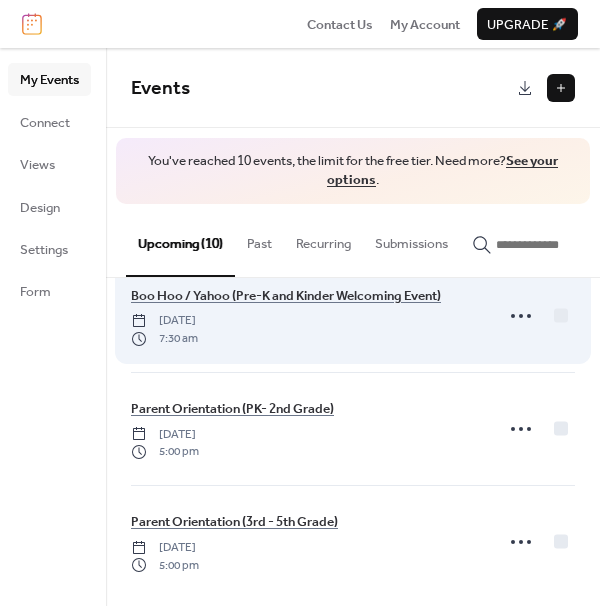 scroll, scrollTop: 793, scrollLeft: 0, axis: vertical 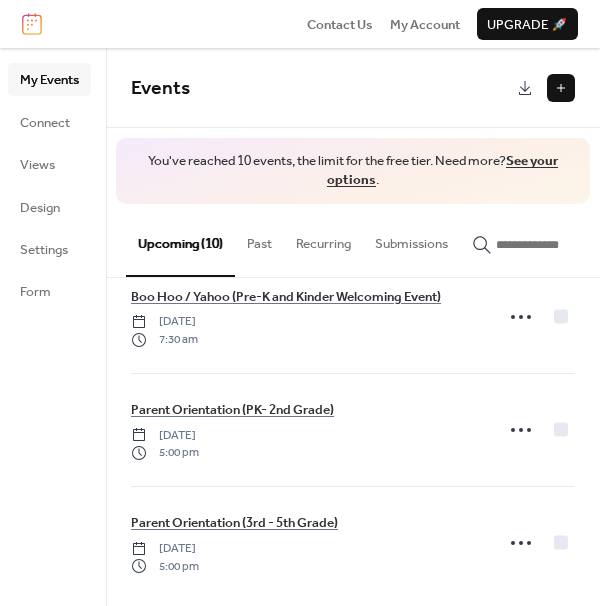 click on "Upgrade 🚀" at bounding box center [527, 25] 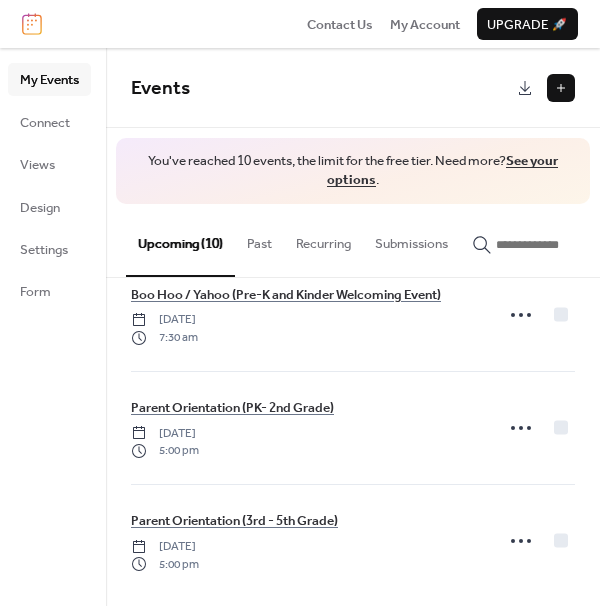 scroll, scrollTop: 793, scrollLeft: 0, axis: vertical 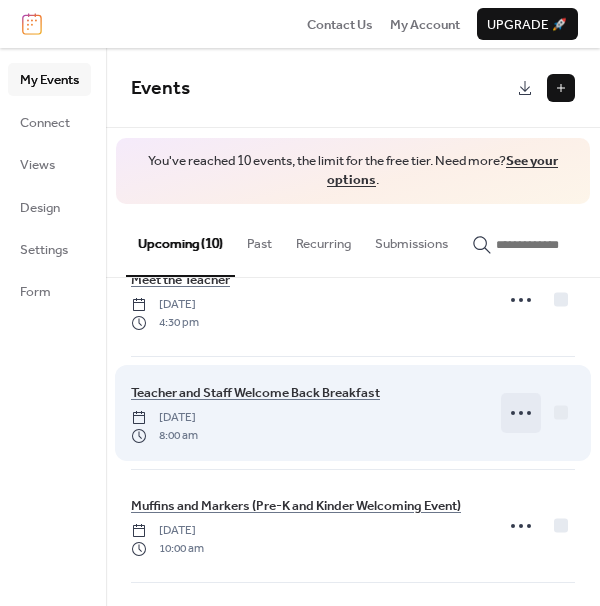 click 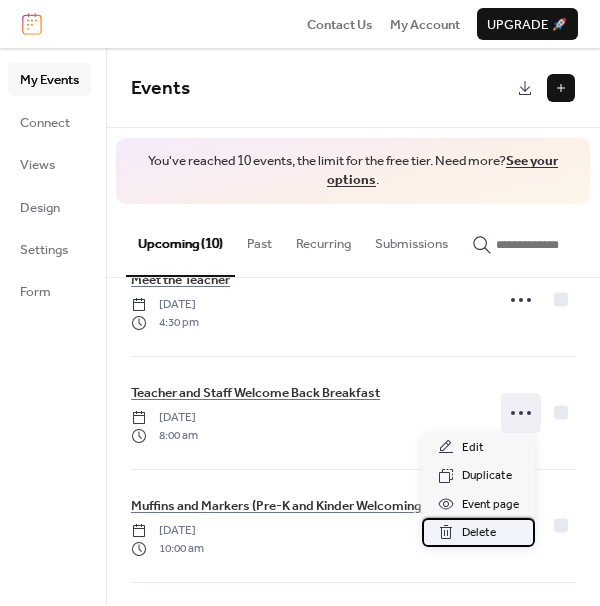 click on "Delete" at bounding box center (479, 533) 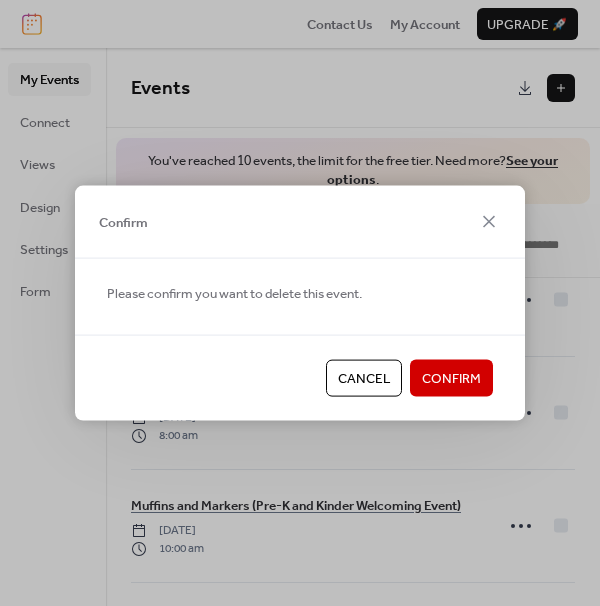 click on "Confirm" at bounding box center [451, 379] 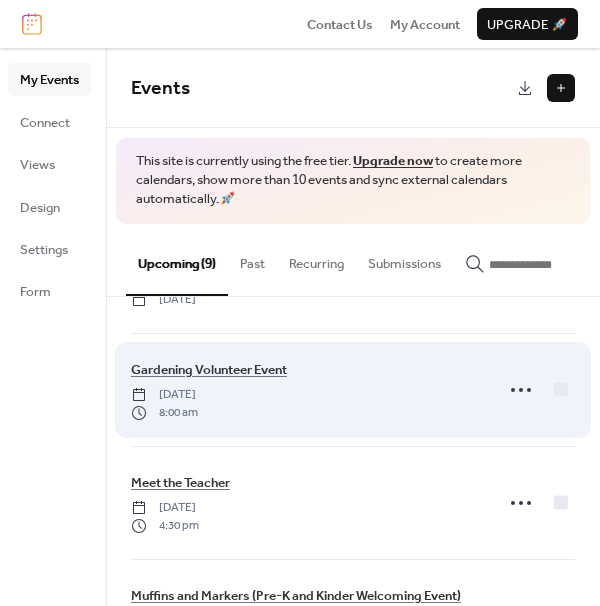 scroll, scrollTop: 295, scrollLeft: 0, axis: vertical 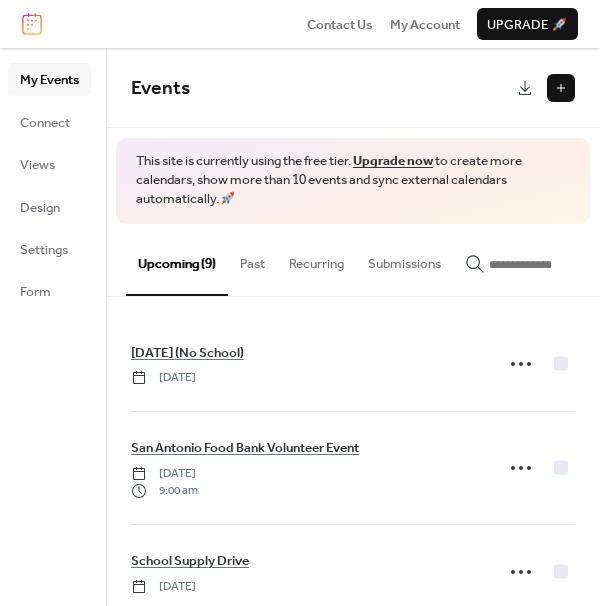 click at bounding box center (561, 88) 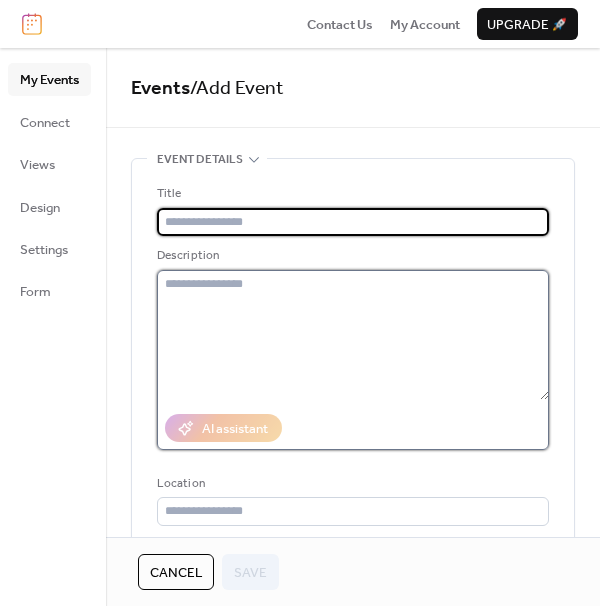 click at bounding box center [353, 335] 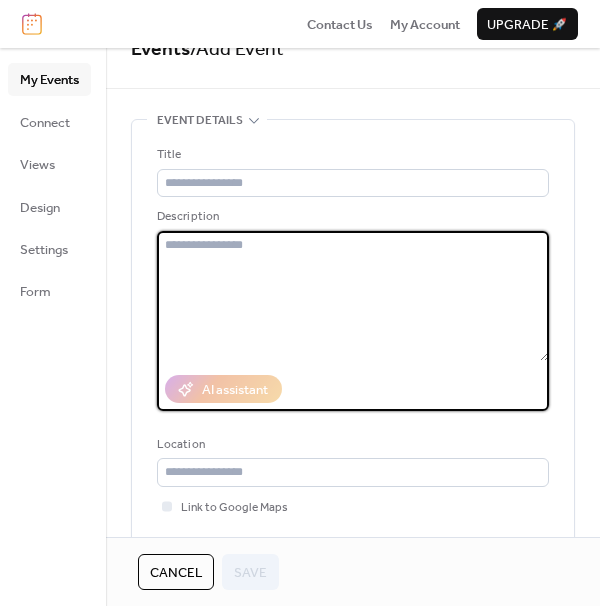 scroll, scrollTop: 41, scrollLeft: 0, axis: vertical 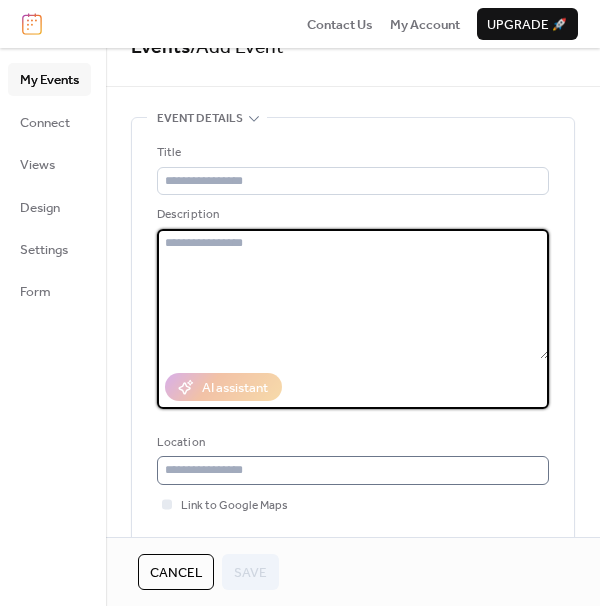 paste on "**********" 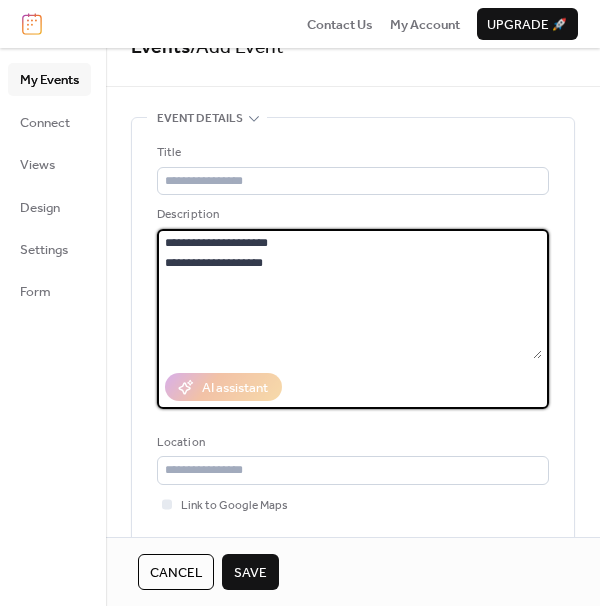drag, startPoint x: 297, startPoint y: 253, endPoint x: 142, endPoint y: 246, distance: 155.15799 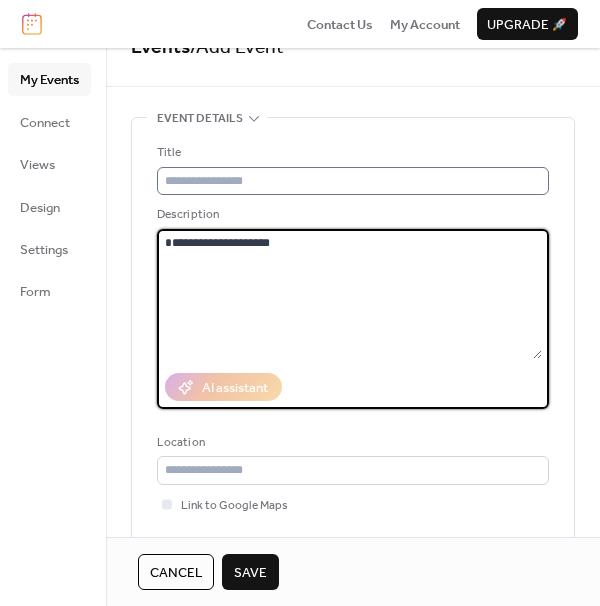 type on "**********" 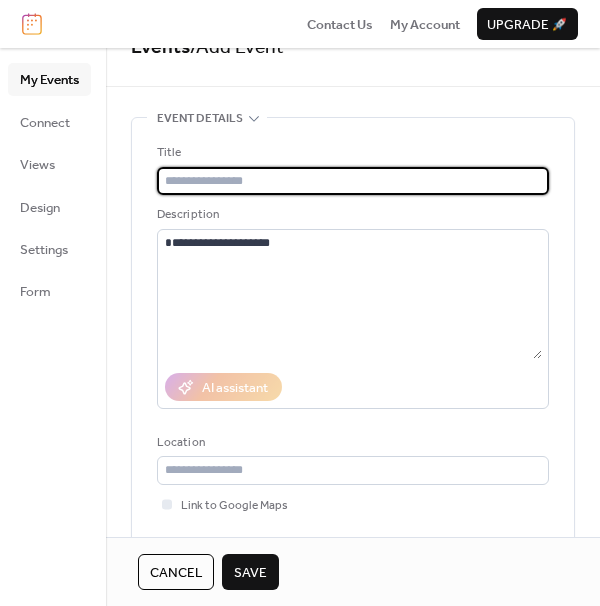 click at bounding box center [353, 181] 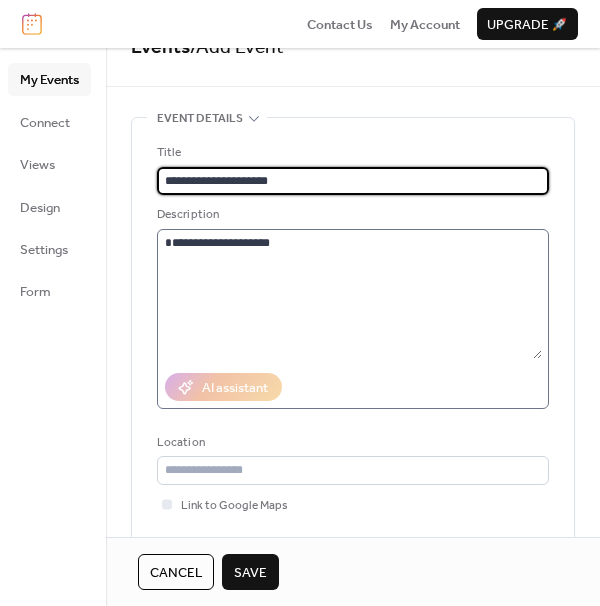 type on "**********" 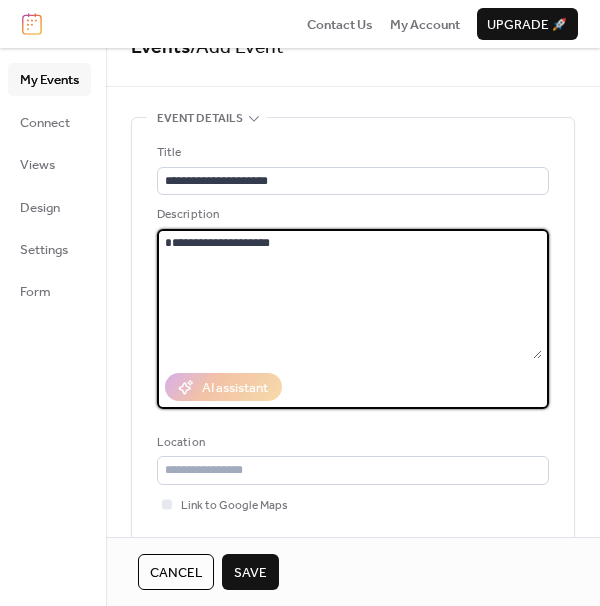 drag, startPoint x: 278, startPoint y: 264, endPoint x: 151, endPoint y: 266, distance: 127.01575 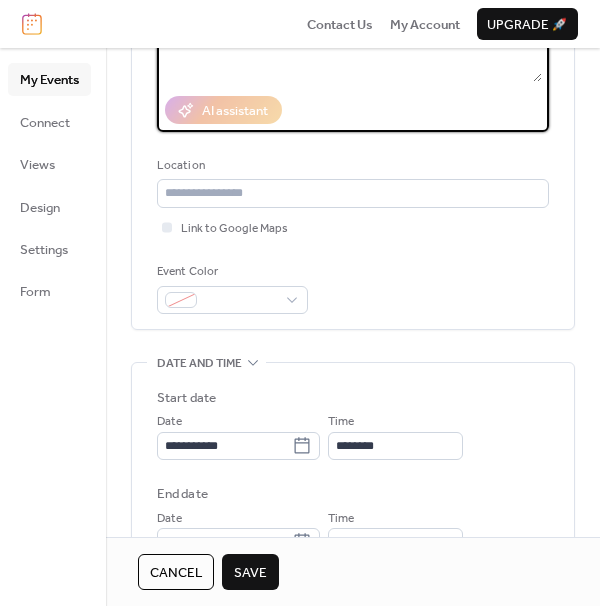 scroll, scrollTop: 357, scrollLeft: 0, axis: vertical 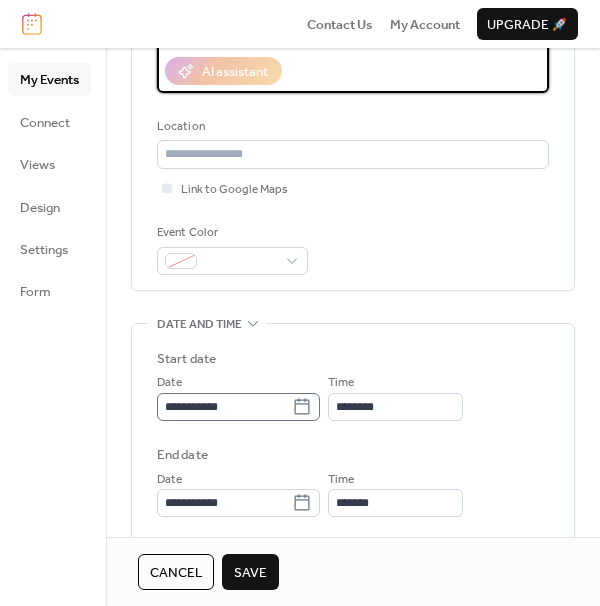 type 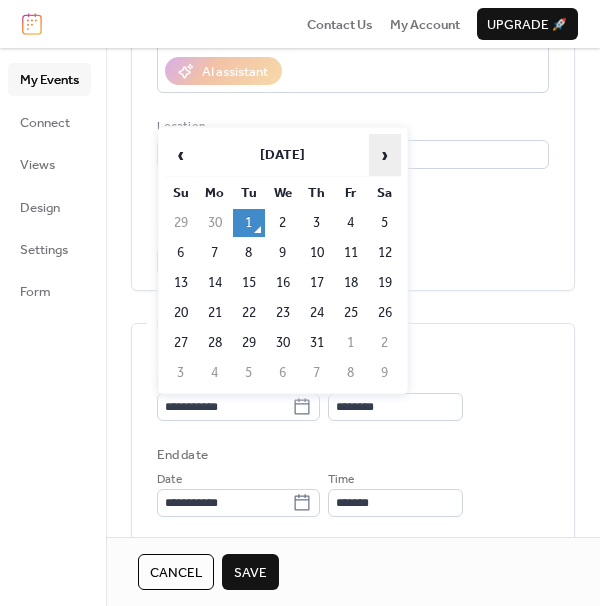 click on "›" at bounding box center [385, 155] 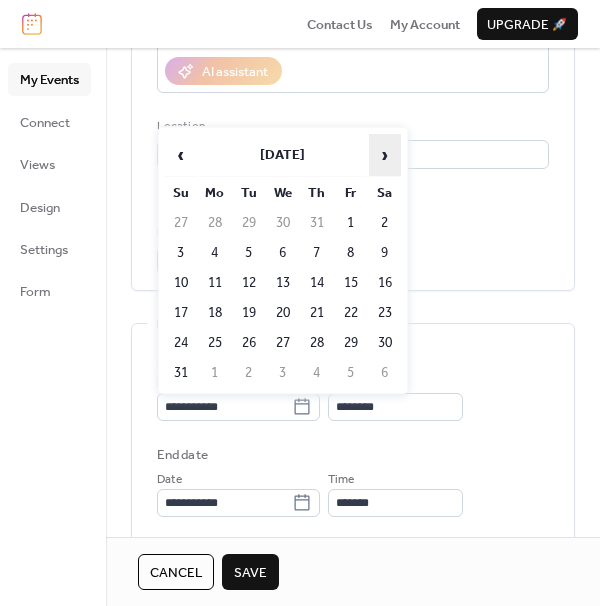 click on "›" at bounding box center (385, 155) 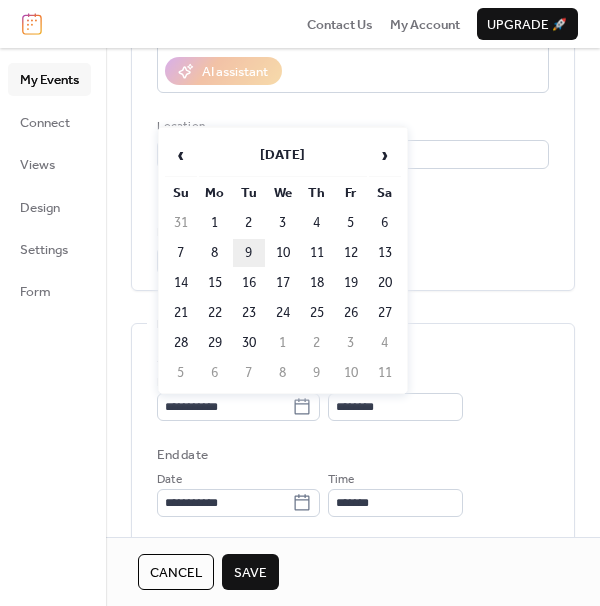 click on "9" at bounding box center (249, 253) 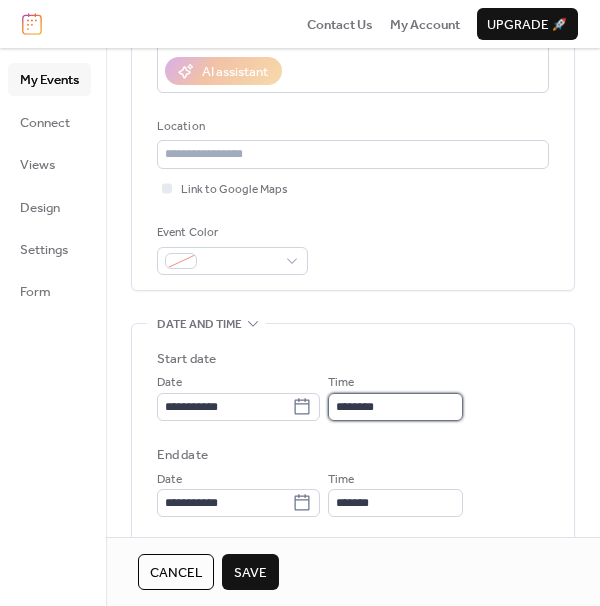 click on "********" at bounding box center (395, 407) 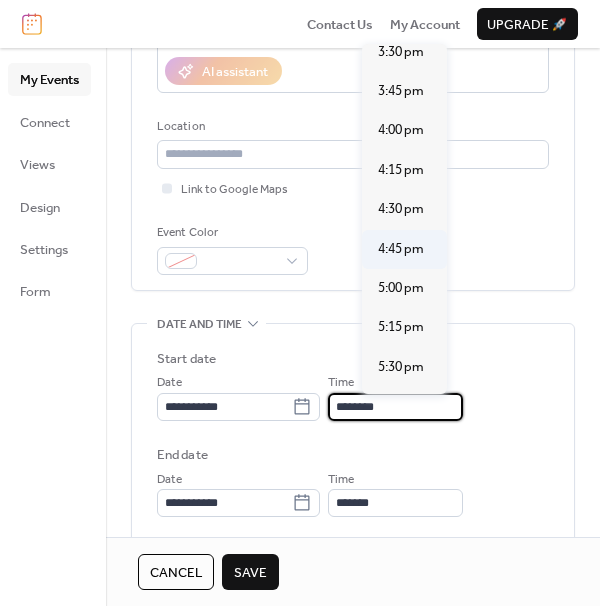 scroll, scrollTop: 2477, scrollLeft: 0, axis: vertical 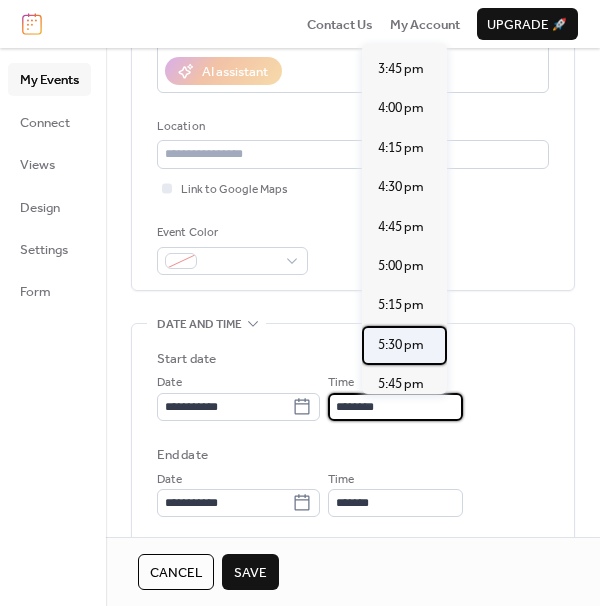 click on "5:30 pm" at bounding box center [404, 345] 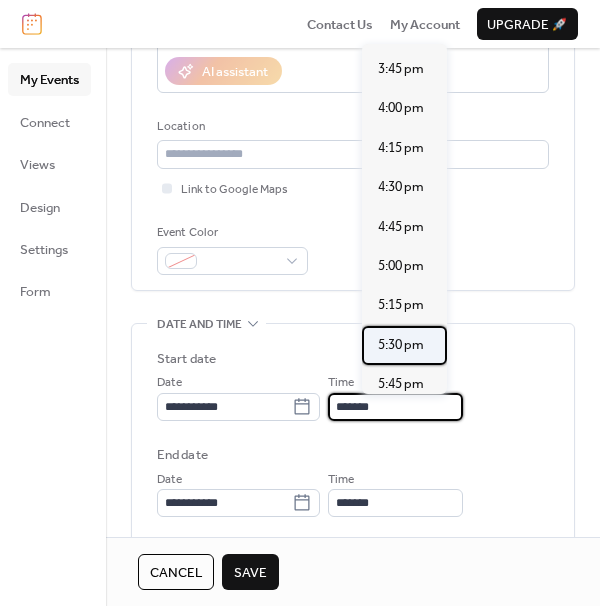 type on "*******" 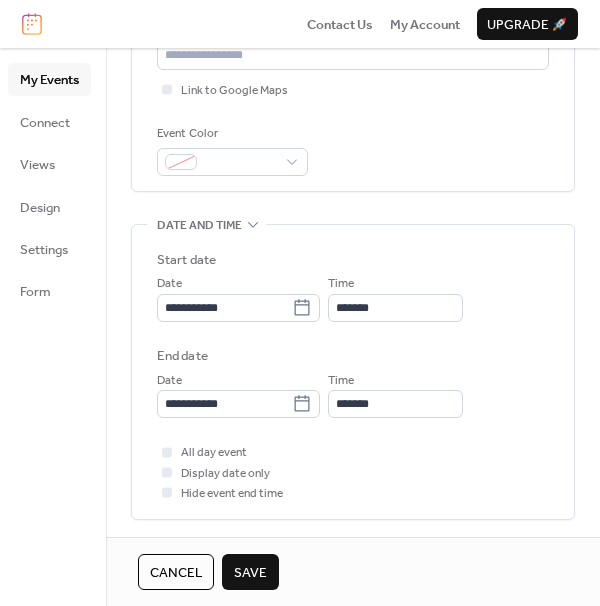 scroll, scrollTop: 464, scrollLeft: 0, axis: vertical 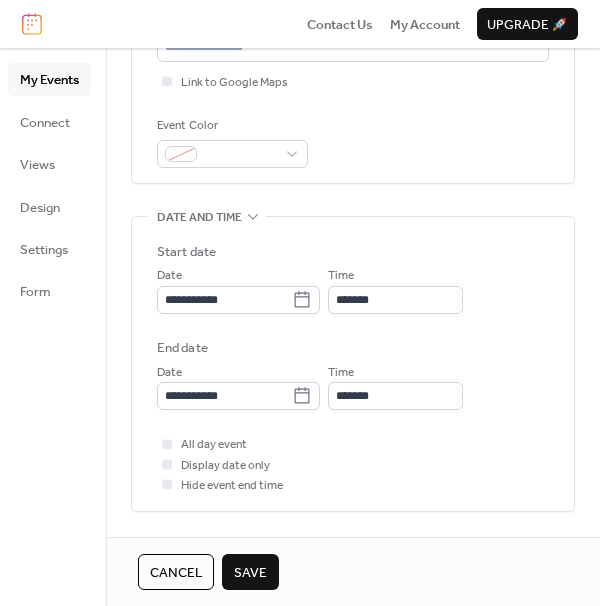click on "Save" at bounding box center [250, 573] 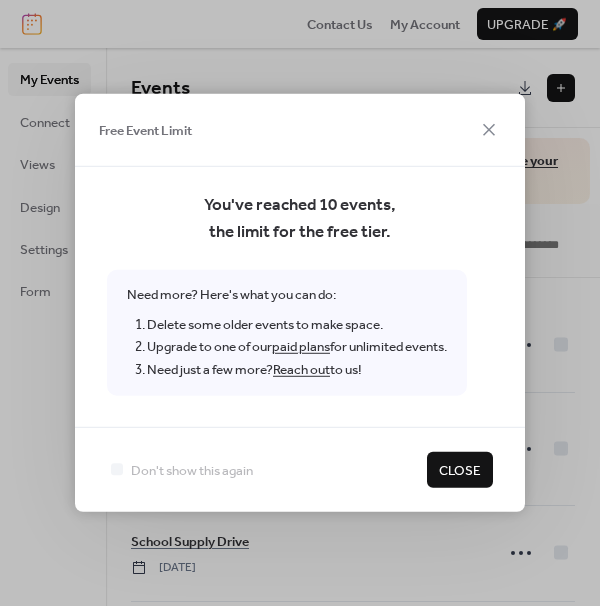 click on "Close" at bounding box center (460, 471) 